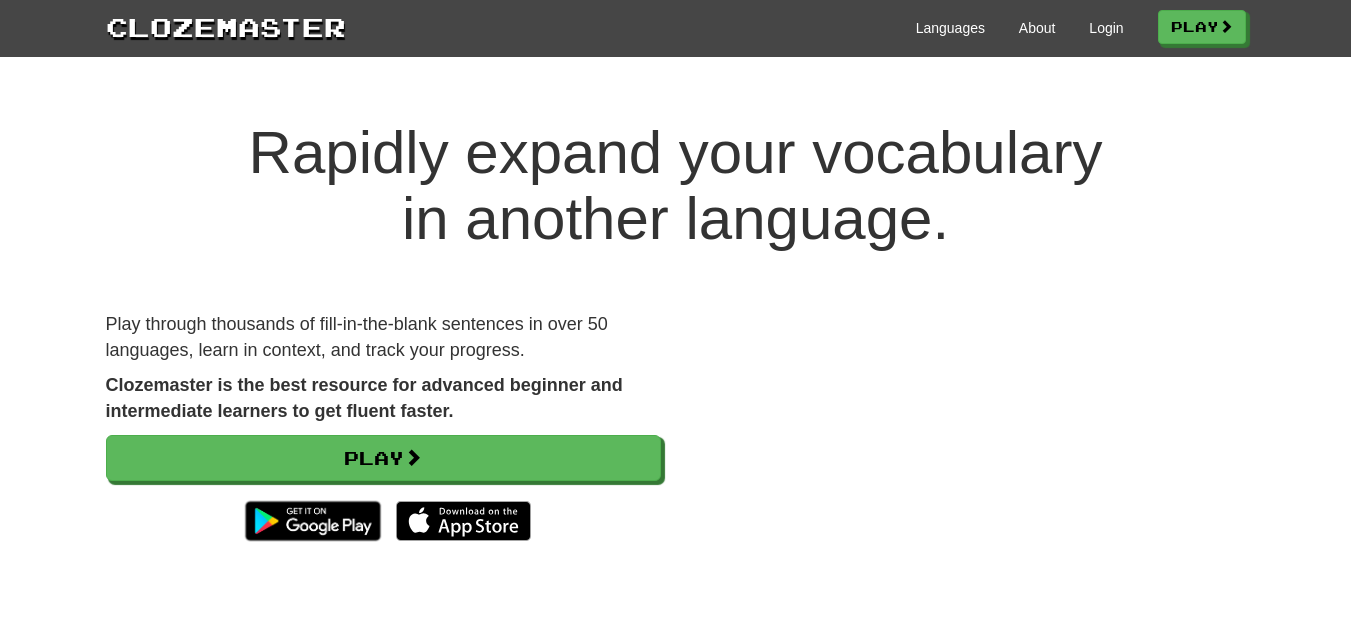 scroll, scrollTop: 0, scrollLeft: 0, axis: both 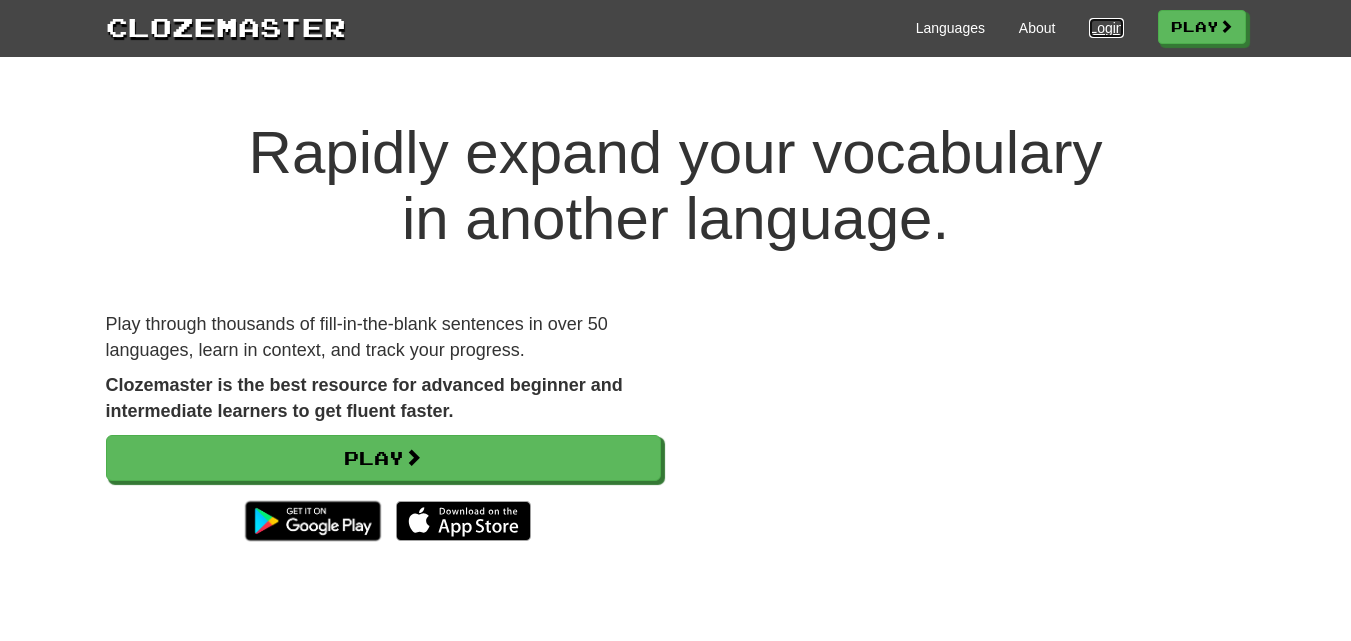 click on "Login" at bounding box center (1106, 28) 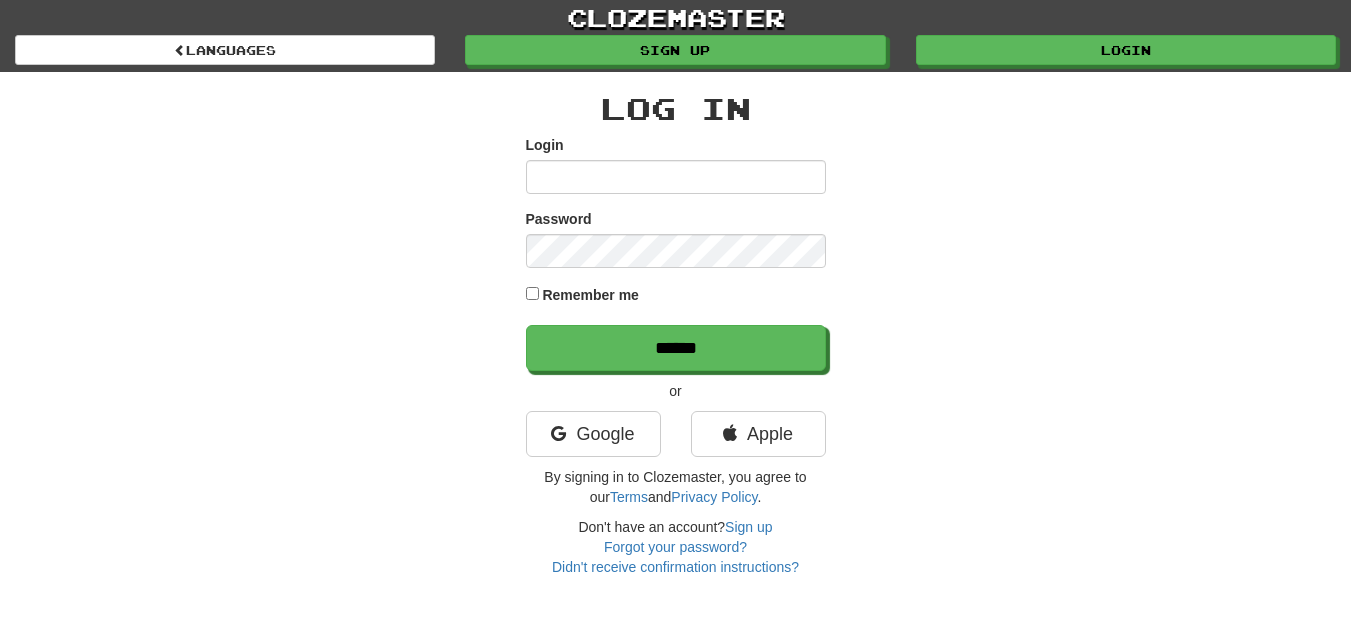 scroll, scrollTop: 0, scrollLeft: 0, axis: both 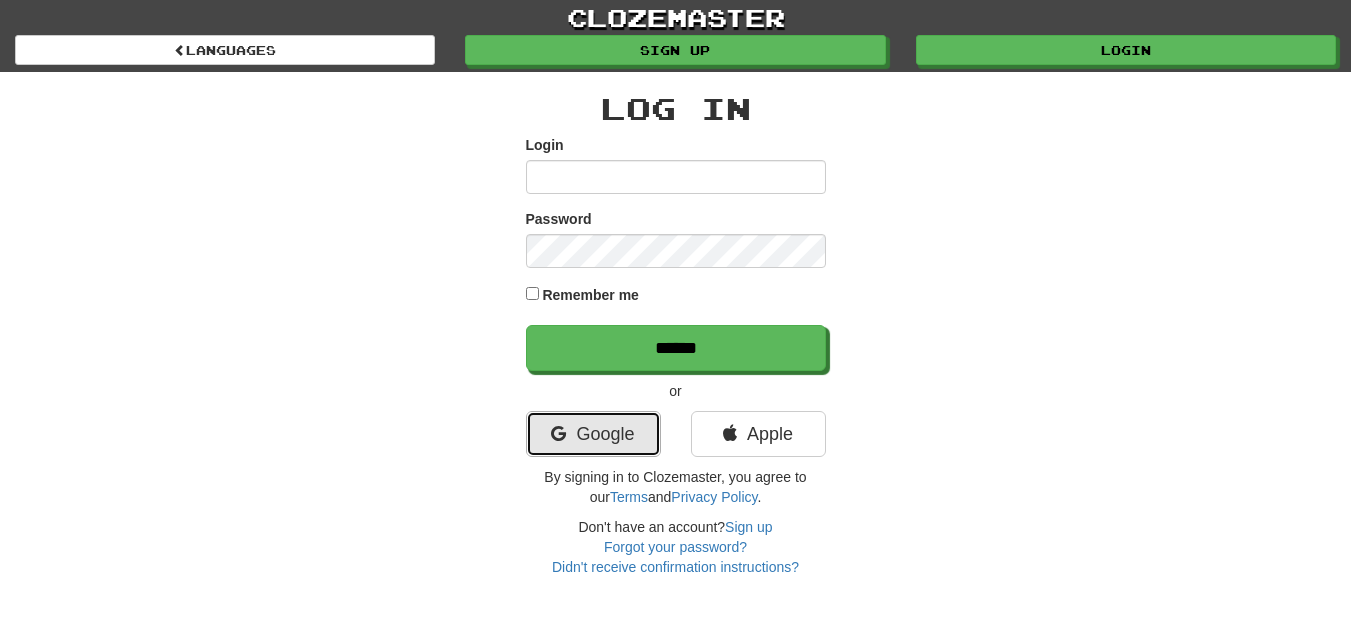click on "Google" at bounding box center (593, 434) 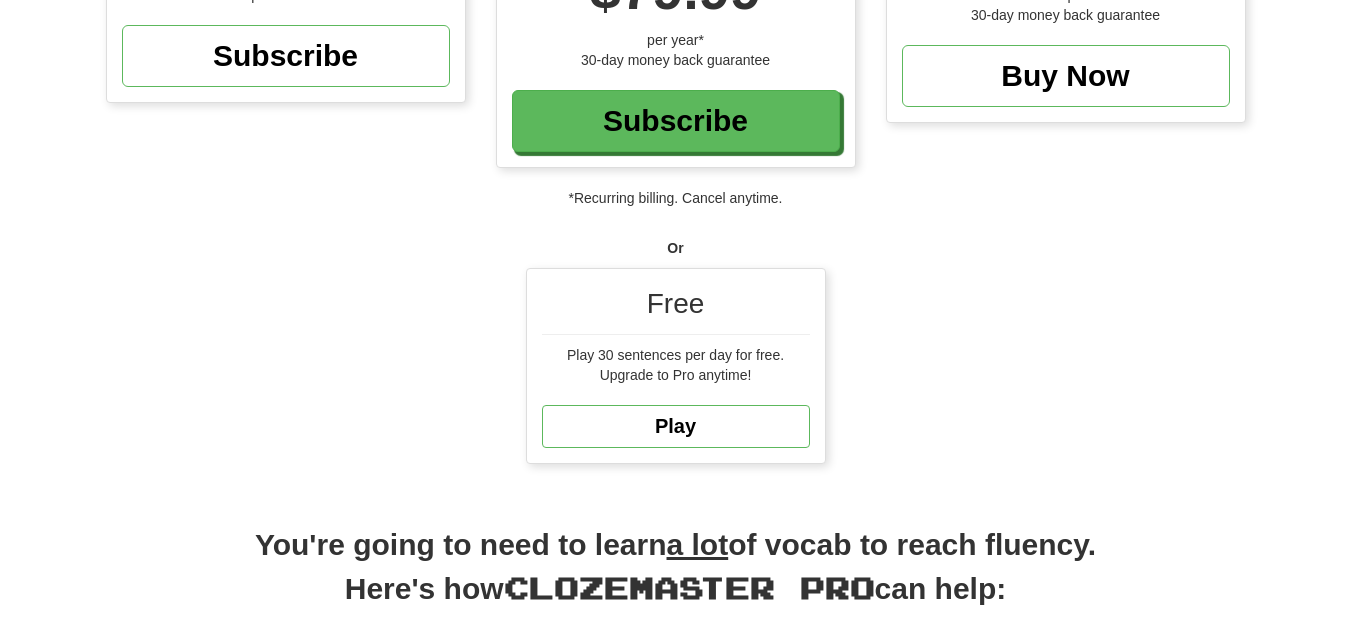 scroll, scrollTop: 400, scrollLeft: 0, axis: vertical 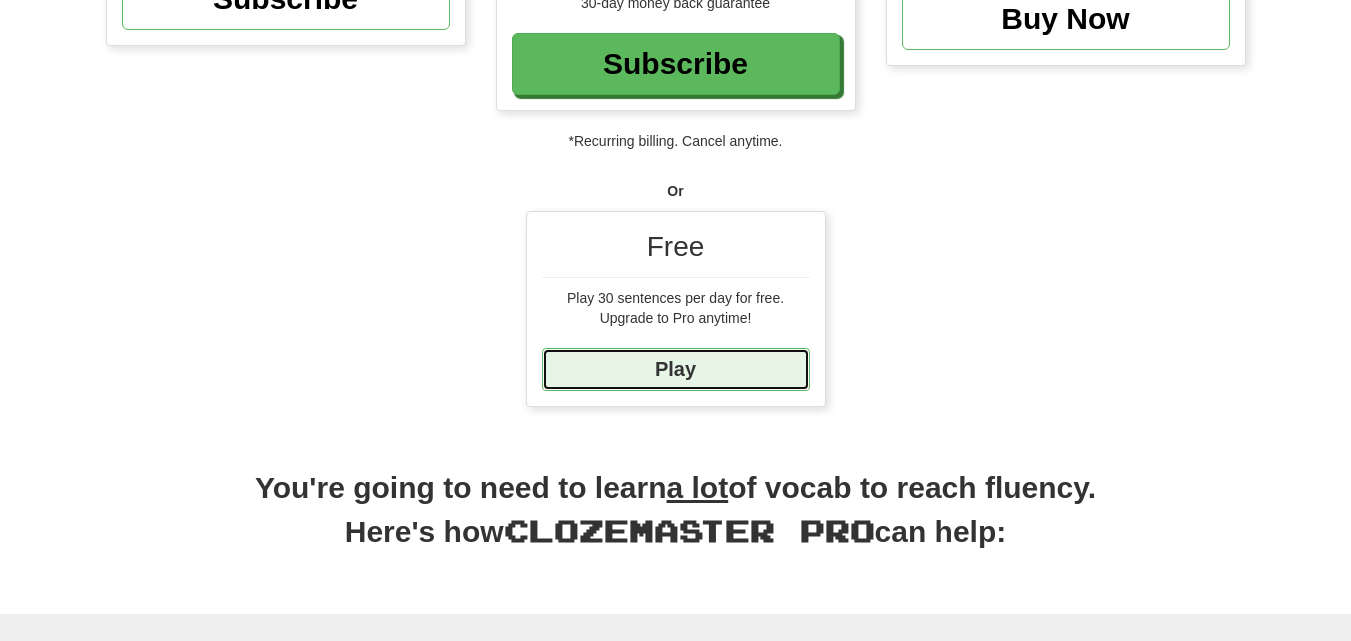 click on "Play" at bounding box center [676, 369] 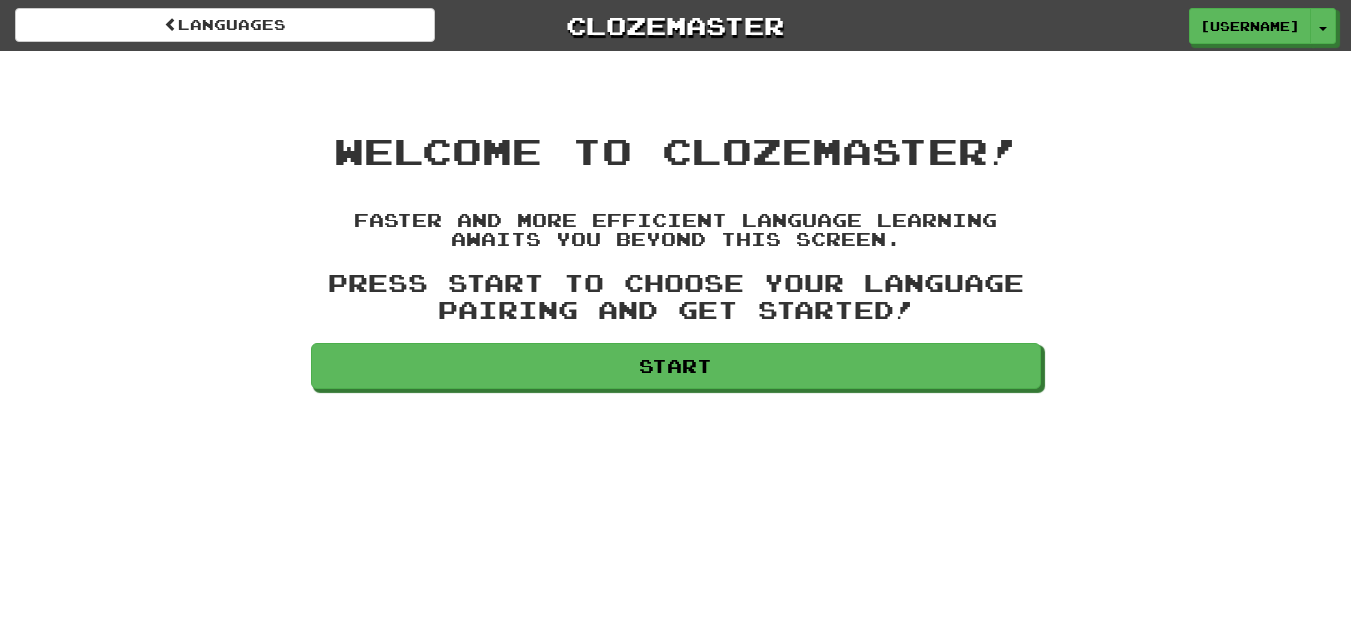 scroll, scrollTop: 0, scrollLeft: 0, axis: both 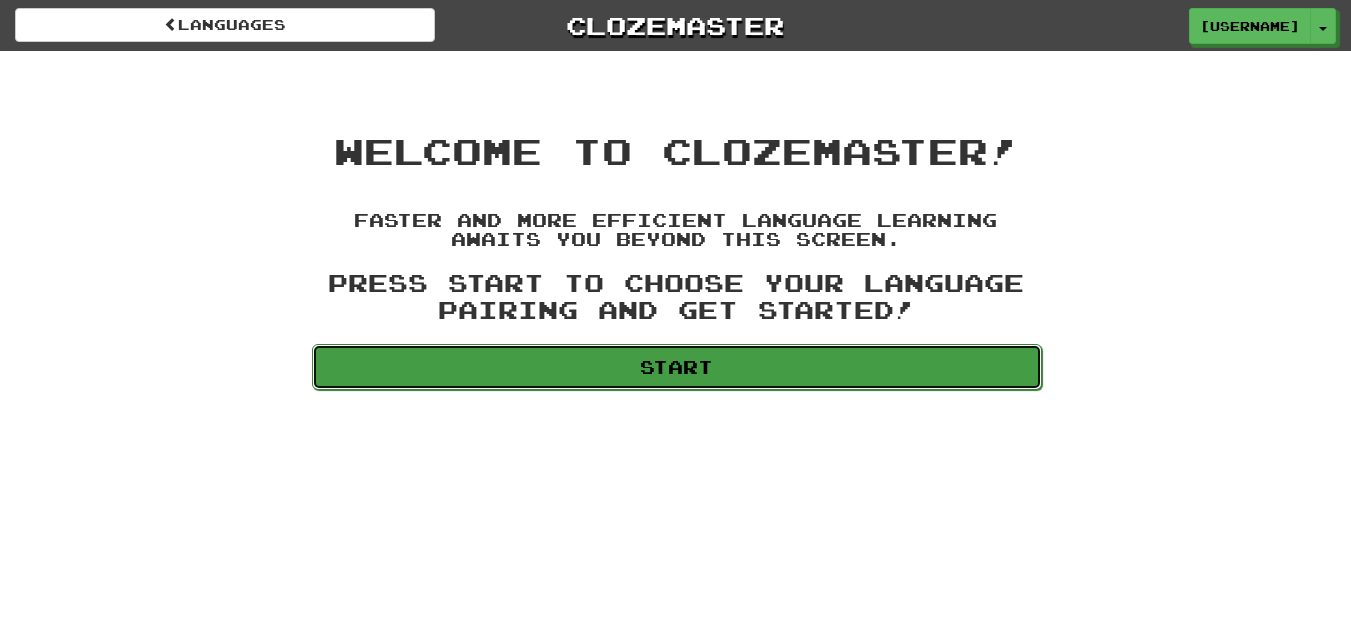click on "Start" at bounding box center (677, 367) 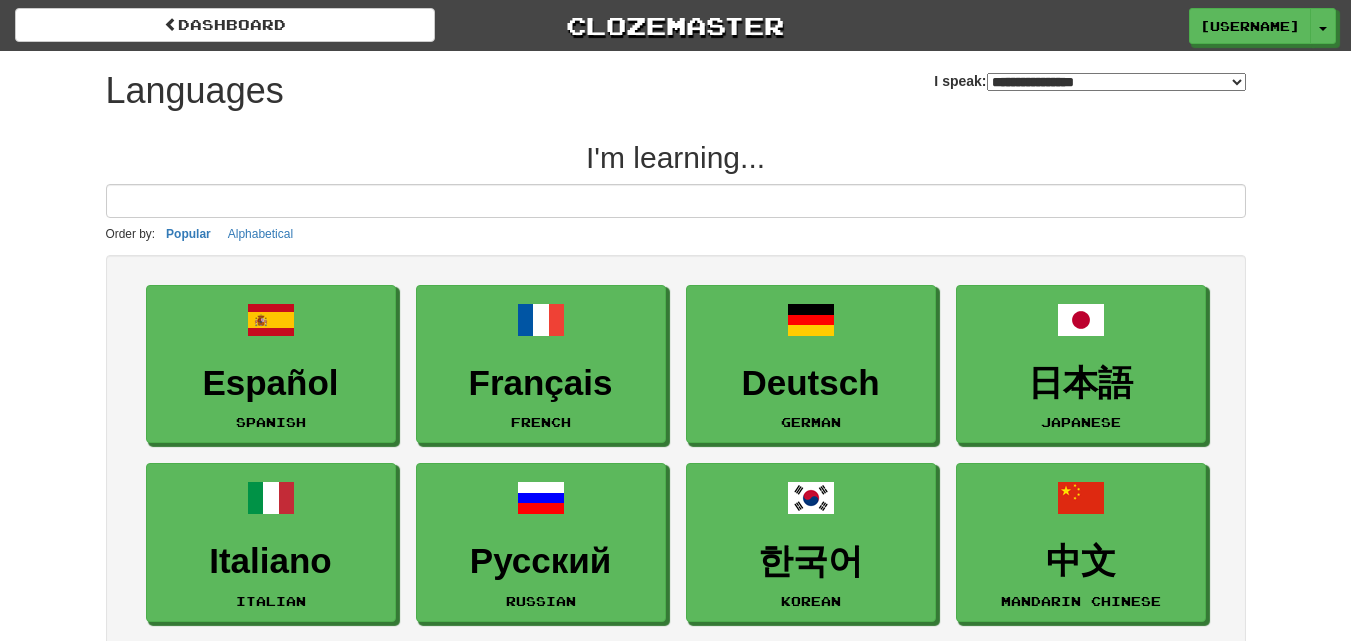 select on "*******" 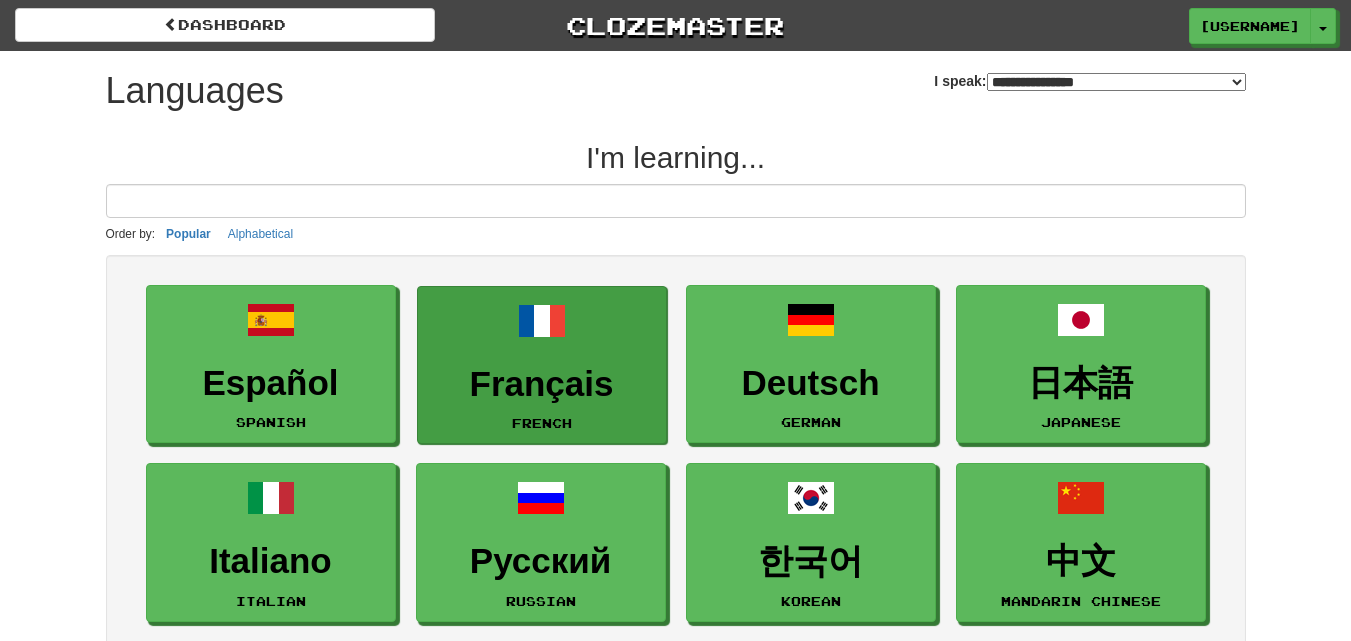 scroll, scrollTop: 0, scrollLeft: 0, axis: both 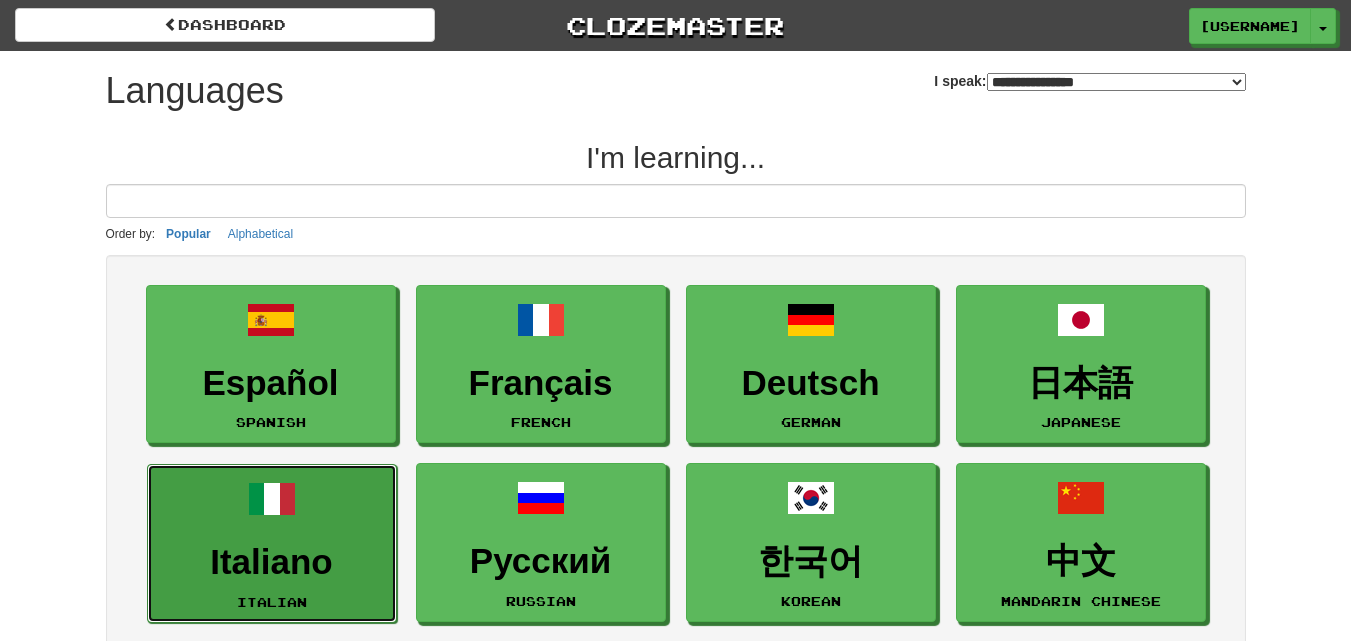 click on "Italiano" at bounding box center (272, 562) 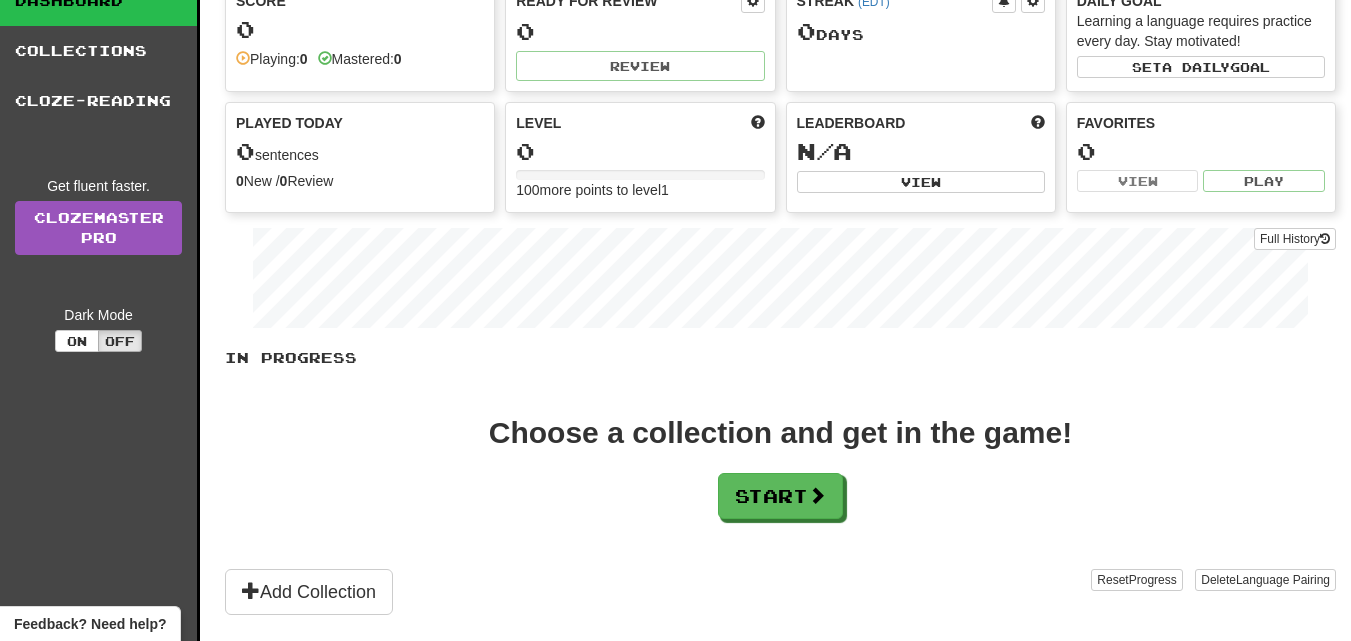 scroll, scrollTop: 200, scrollLeft: 0, axis: vertical 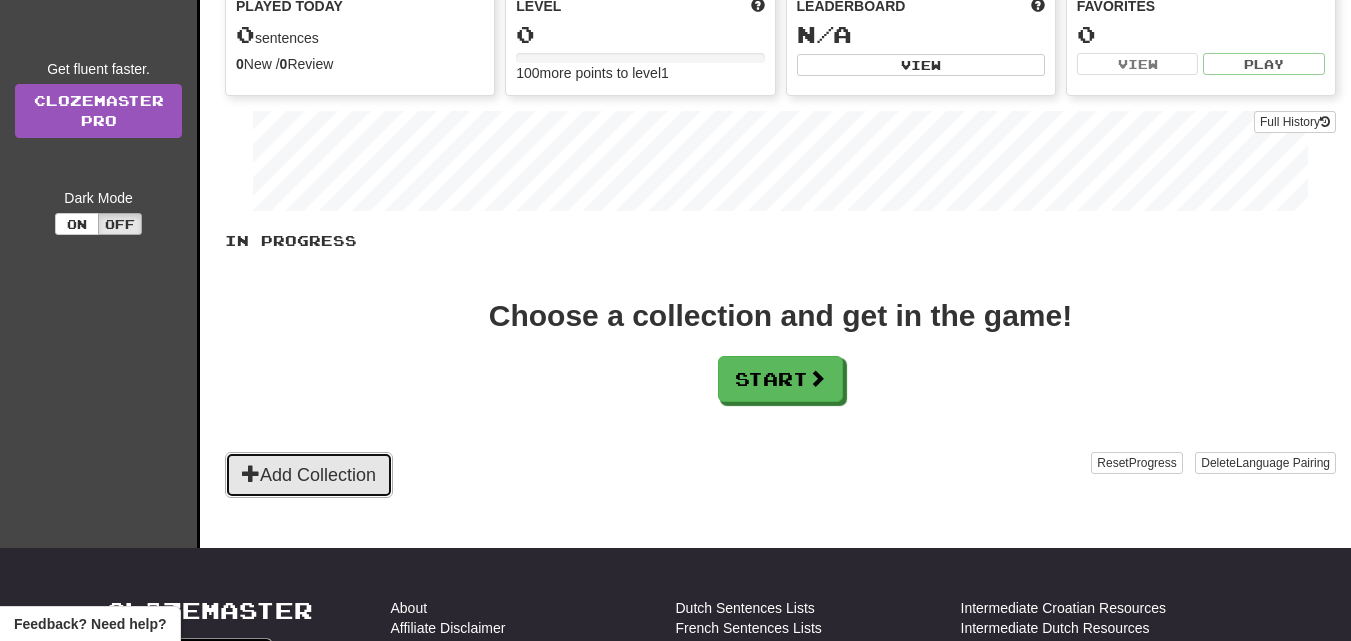 click on "Add Collection" at bounding box center [309, 475] 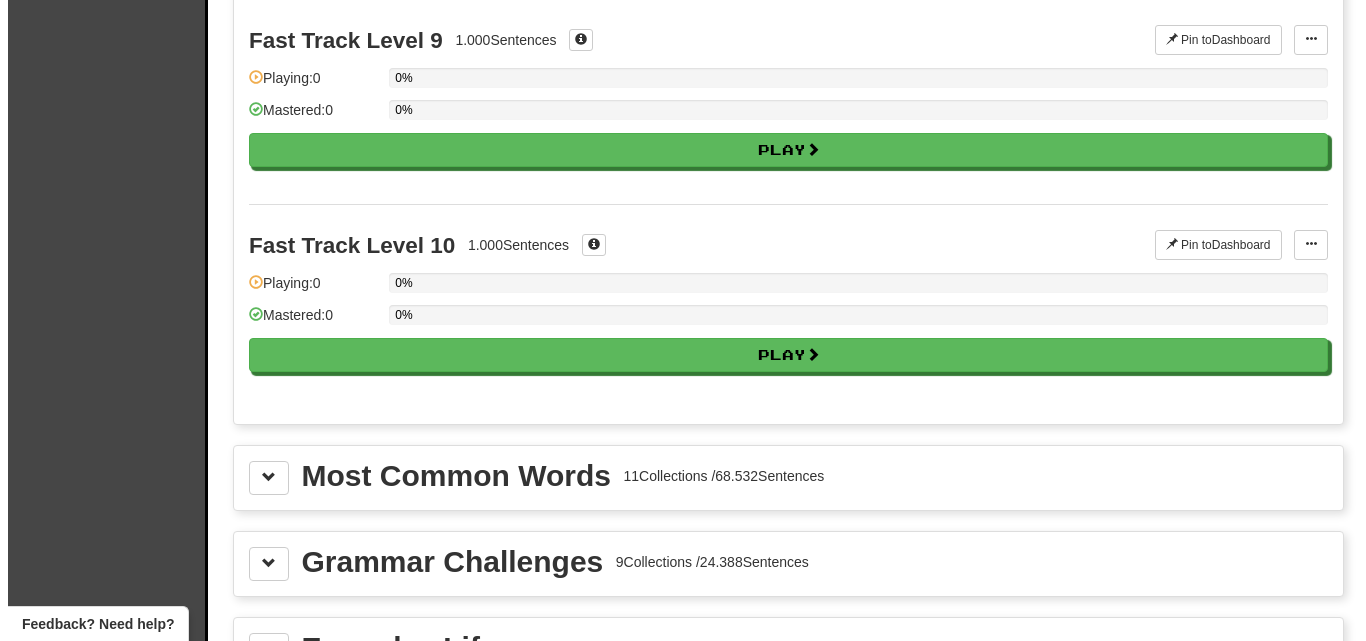 scroll, scrollTop: 1800, scrollLeft: 0, axis: vertical 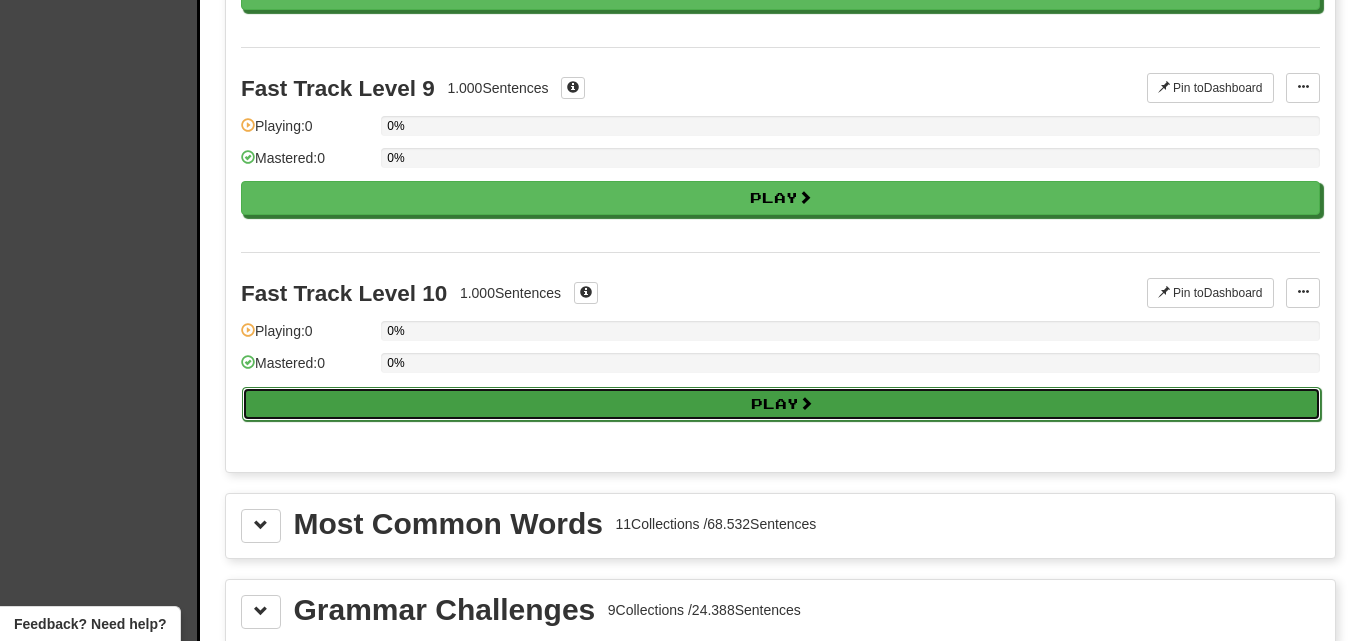 click on "Play" at bounding box center (781, 404) 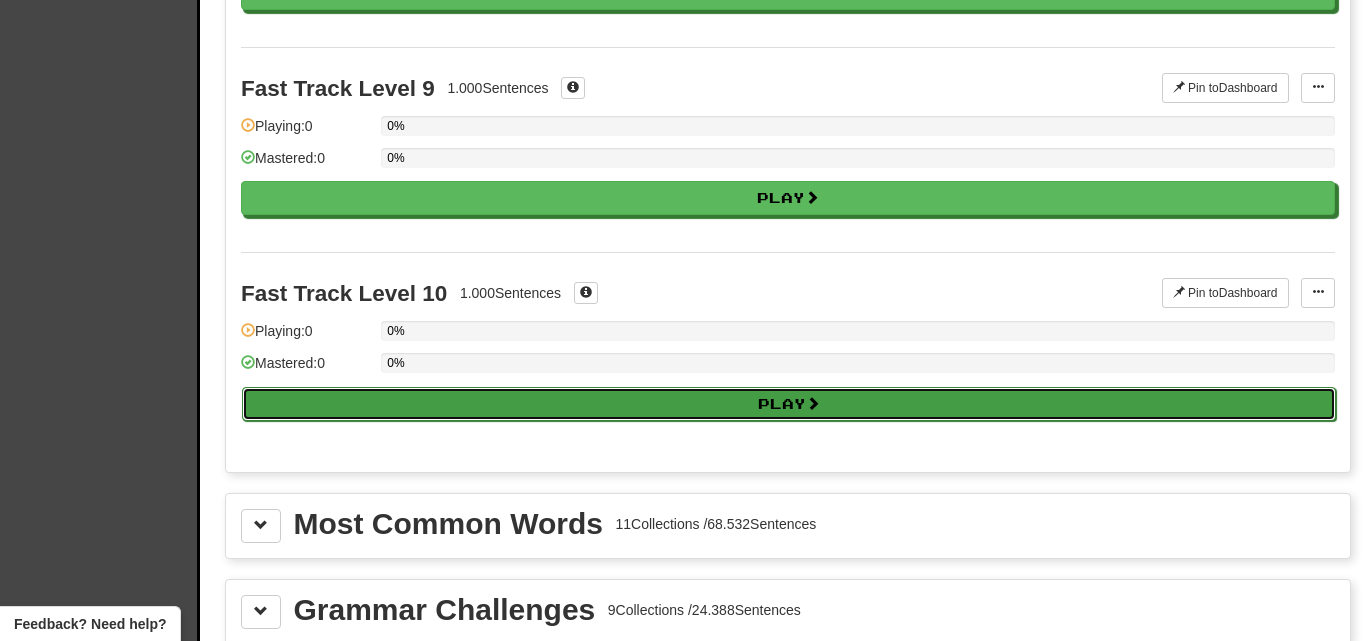 select on "**" 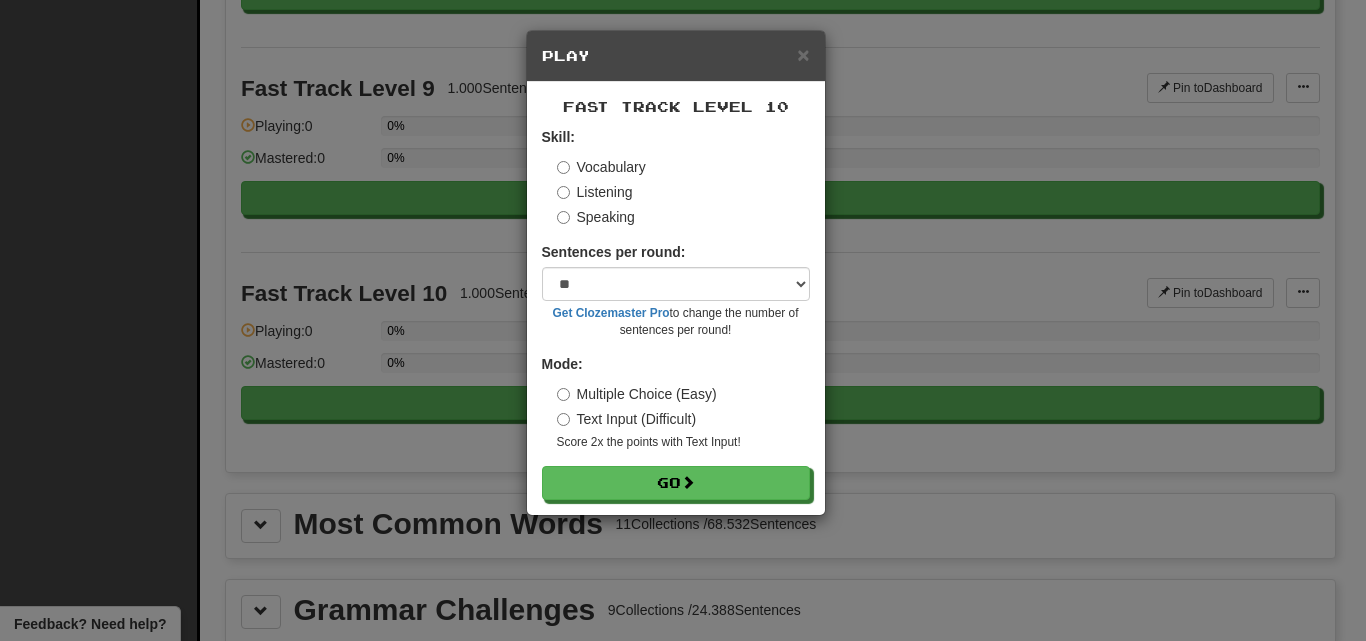 click on "Listening" at bounding box center (595, 192) 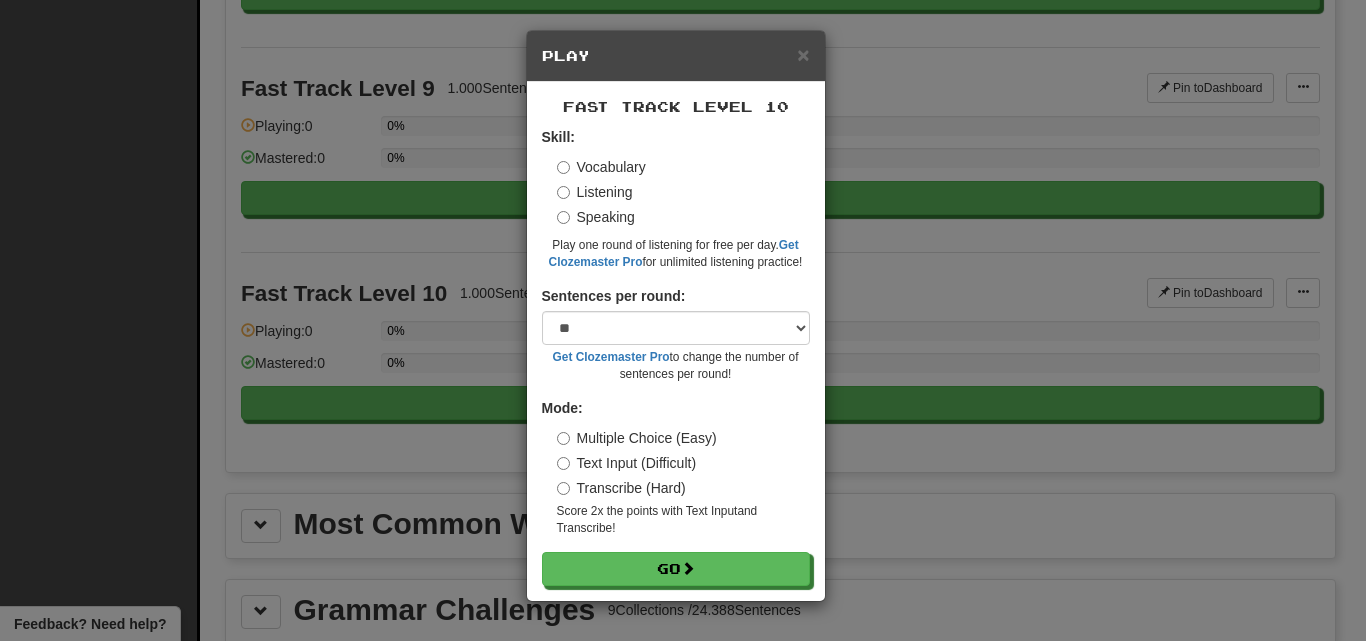 click on "Text Input (Difficult)" at bounding box center (627, 463) 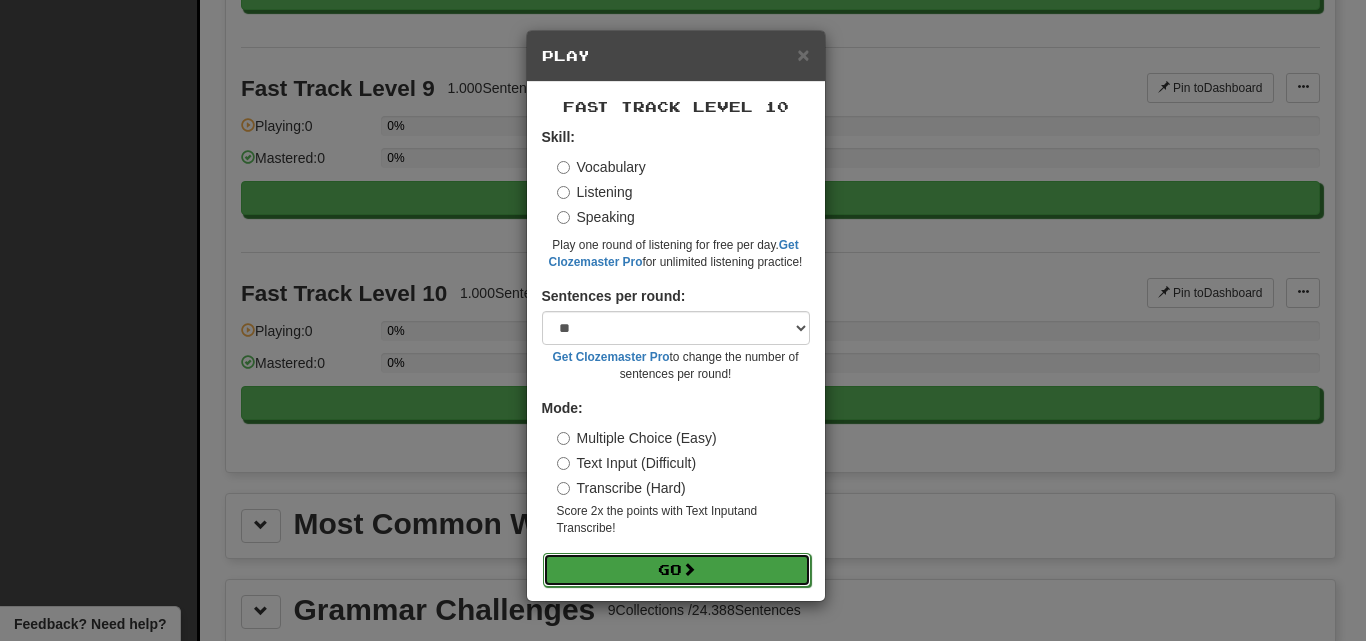click on "Go" at bounding box center [677, 570] 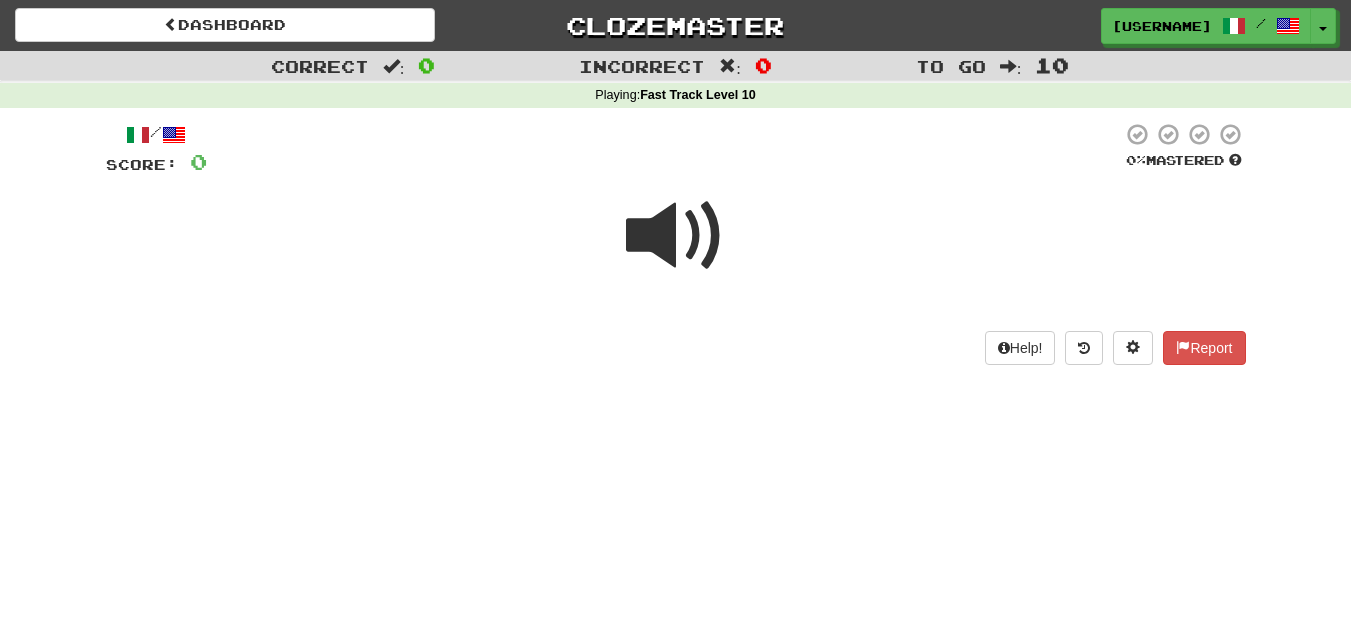 scroll, scrollTop: 0, scrollLeft: 0, axis: both 